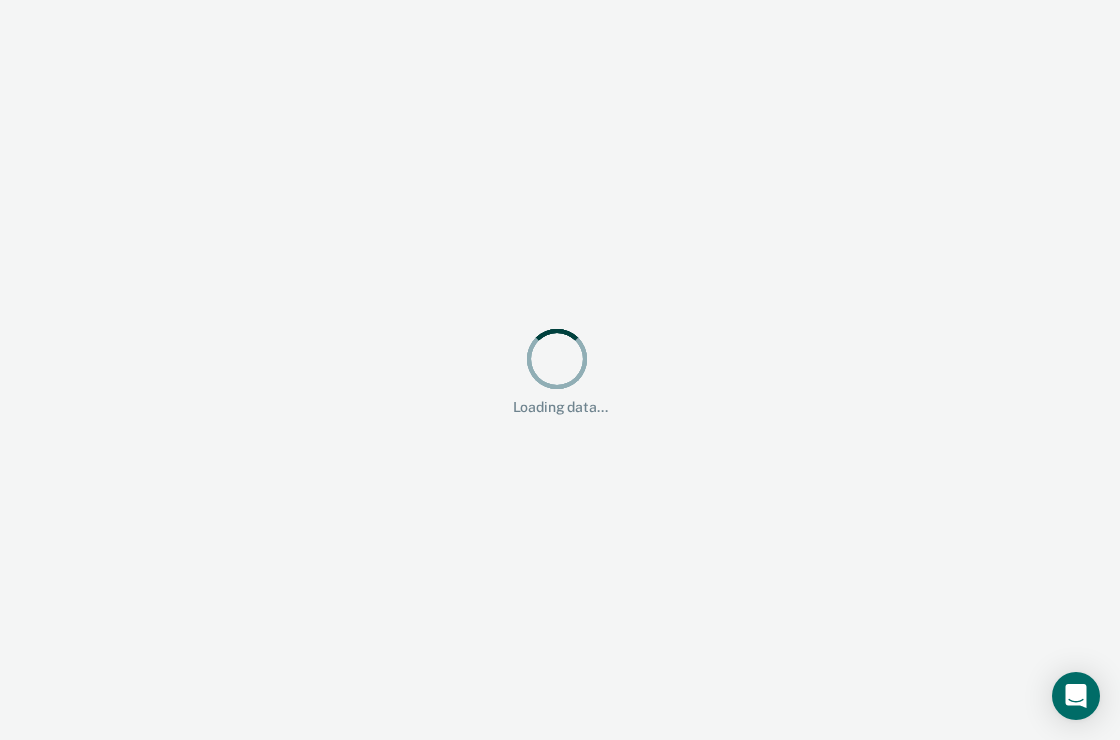 scroll, scrollTop: 0, scrollLeft: 0, axis: both 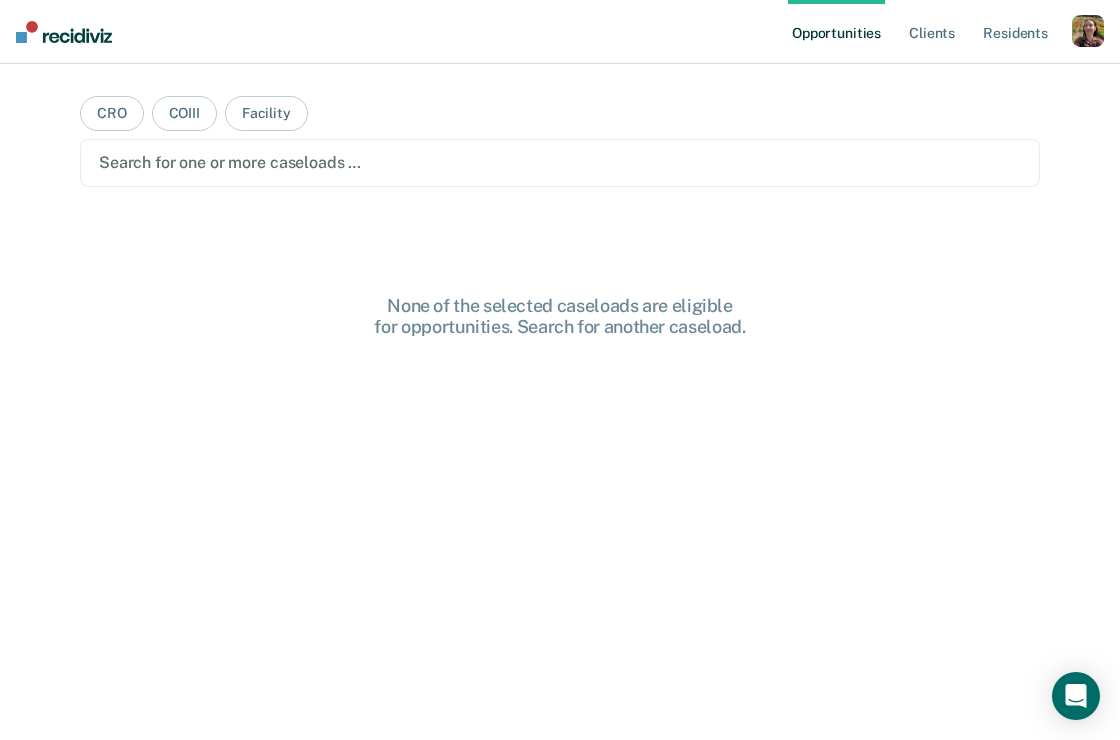 click at bounding box center (1088, 31) 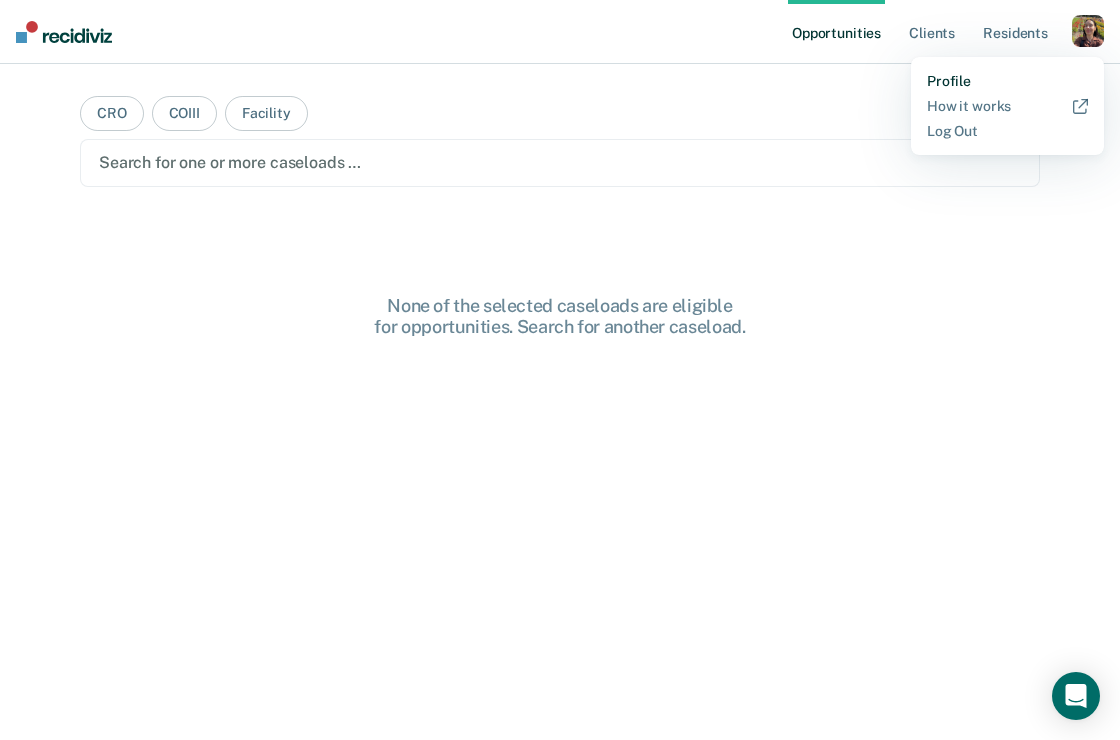 click on "Profile" at bounding box center [1007, 81] 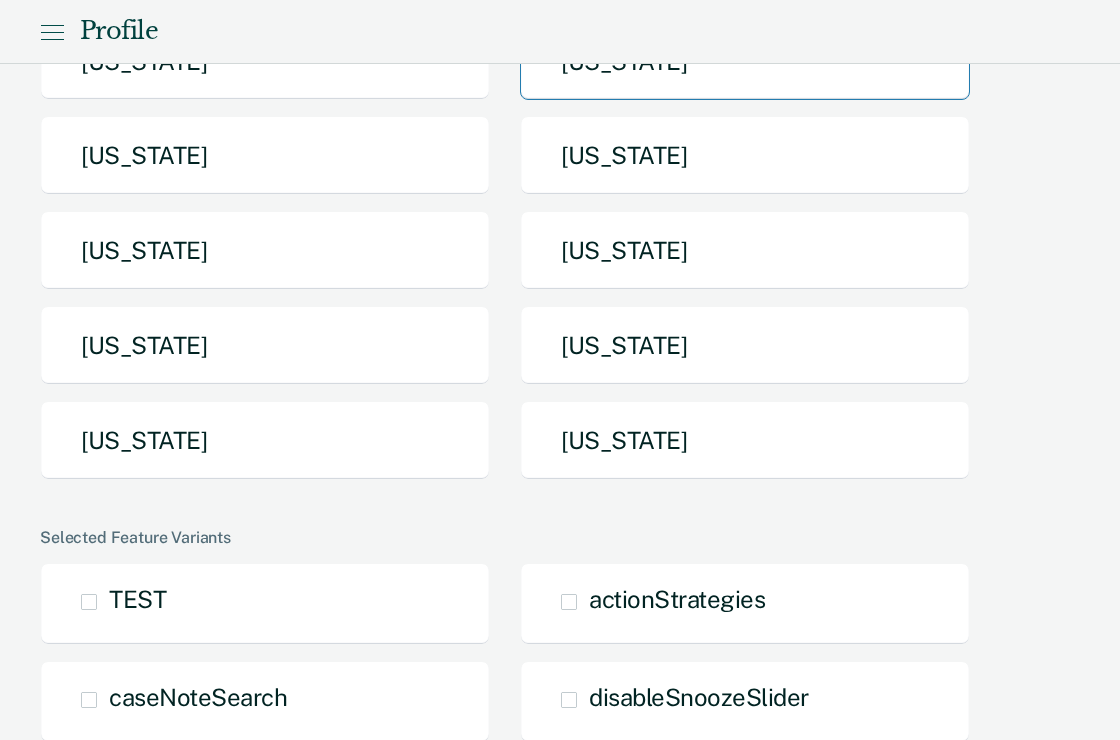 scroll, scrollTop: 422, scrollLeft: 0, axis: vertical 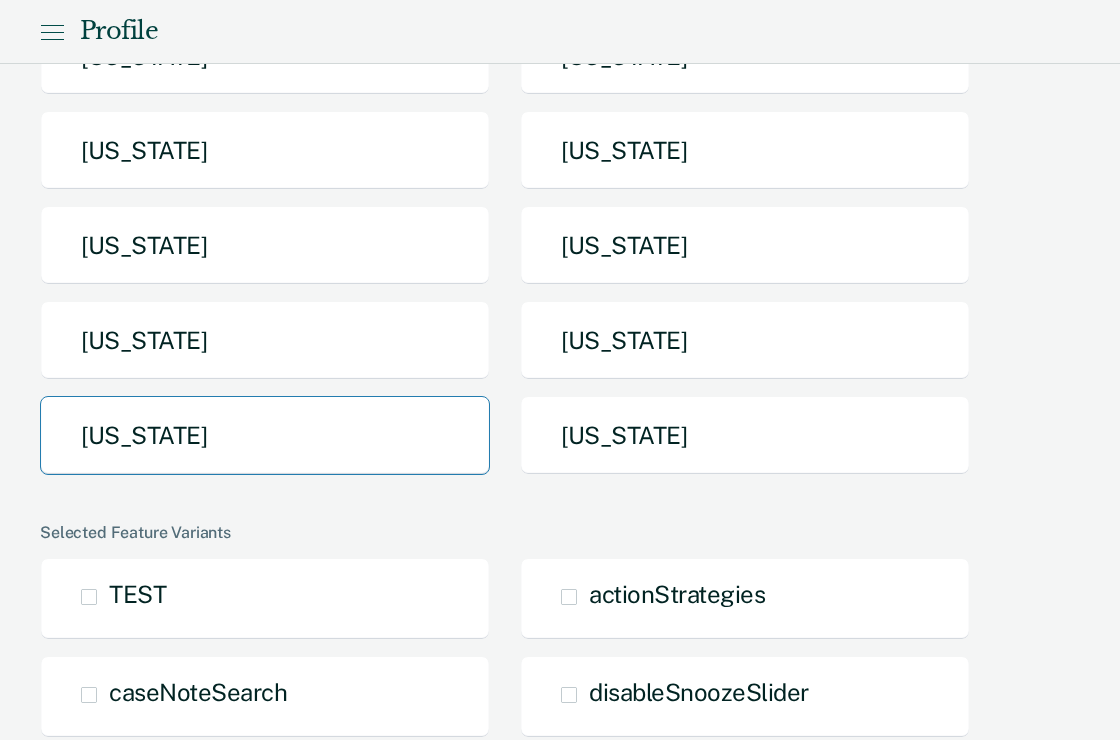 click on "[US_STATE]" at bounding box center [265, 435] 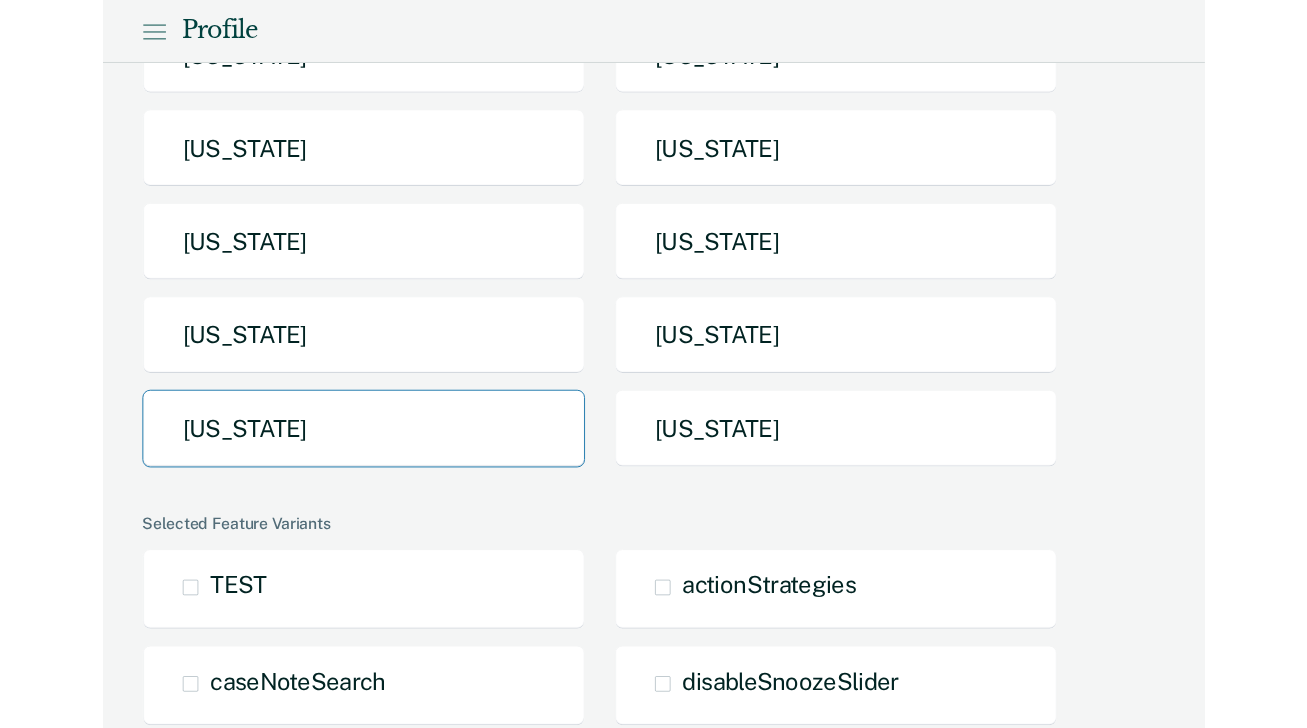 scroll, scrollTop: 0, scrollLeft: 0, axis: both 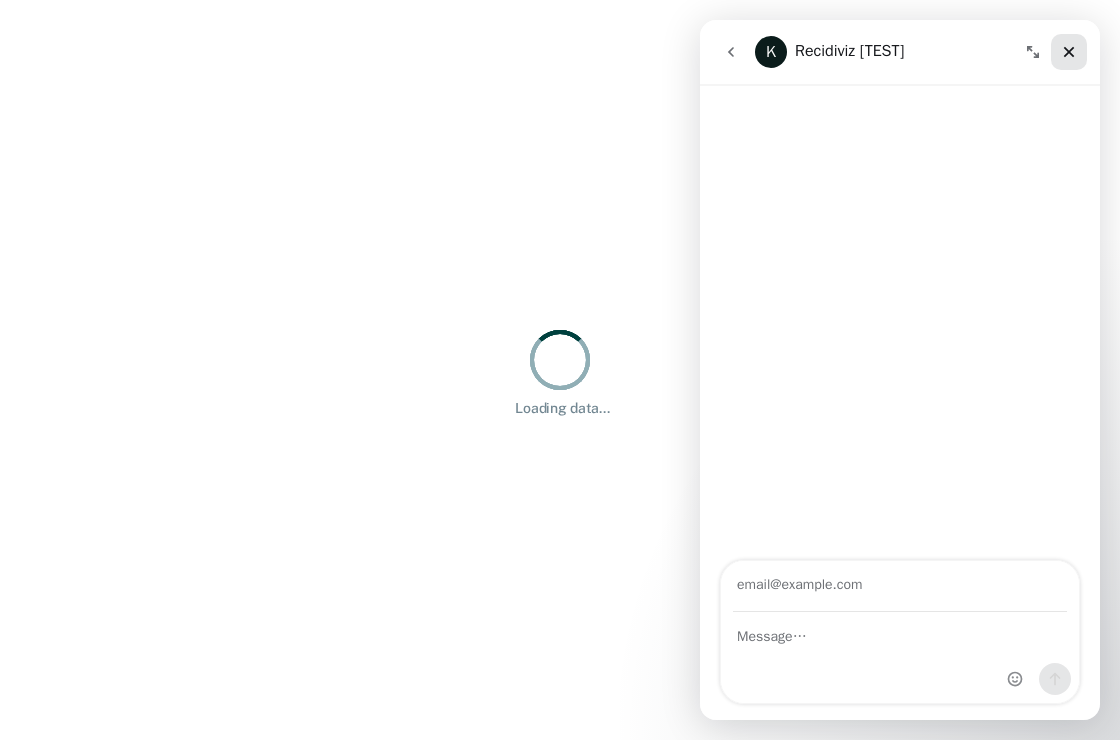 click 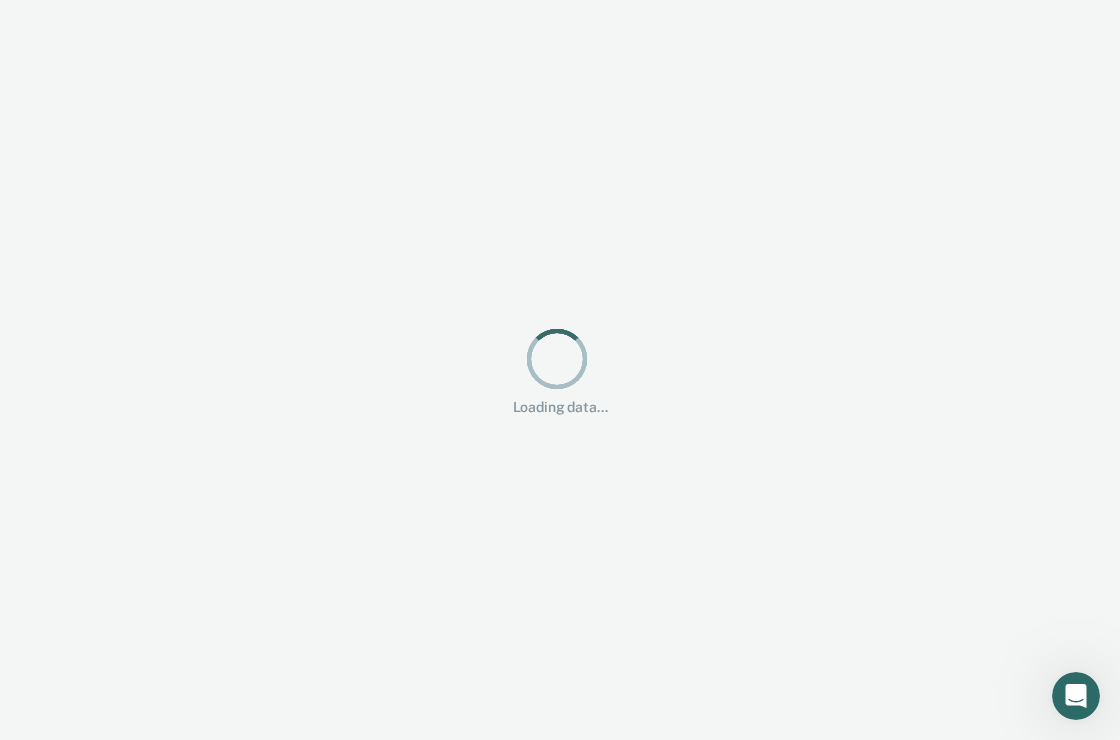 scroll, scrollTop: 0, scrollLeft: 0, axis: both 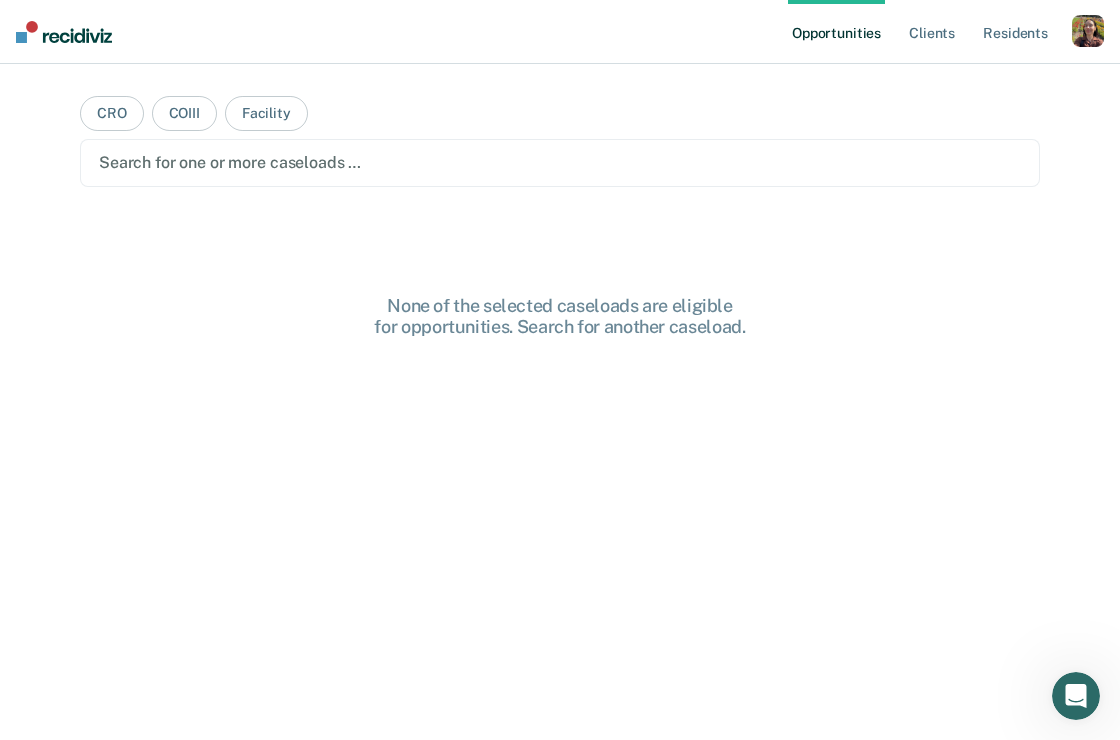 click at bounding box center (1088, 31) 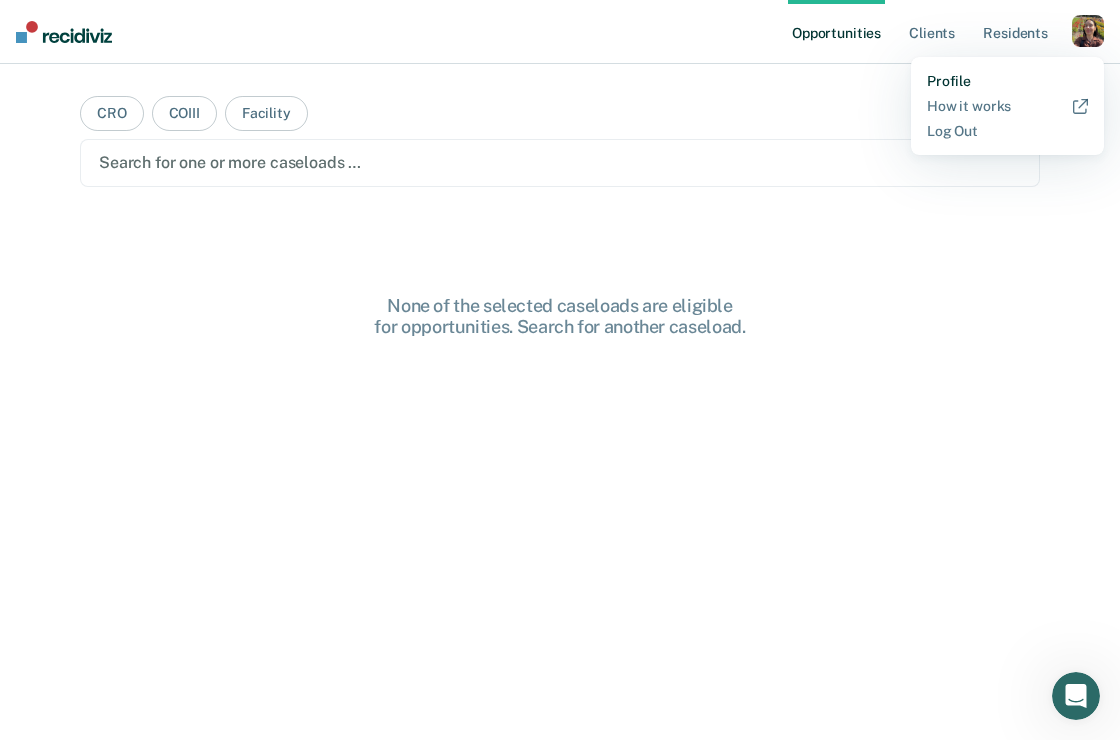 click on "Profile" at bounding box center [1007, 81] 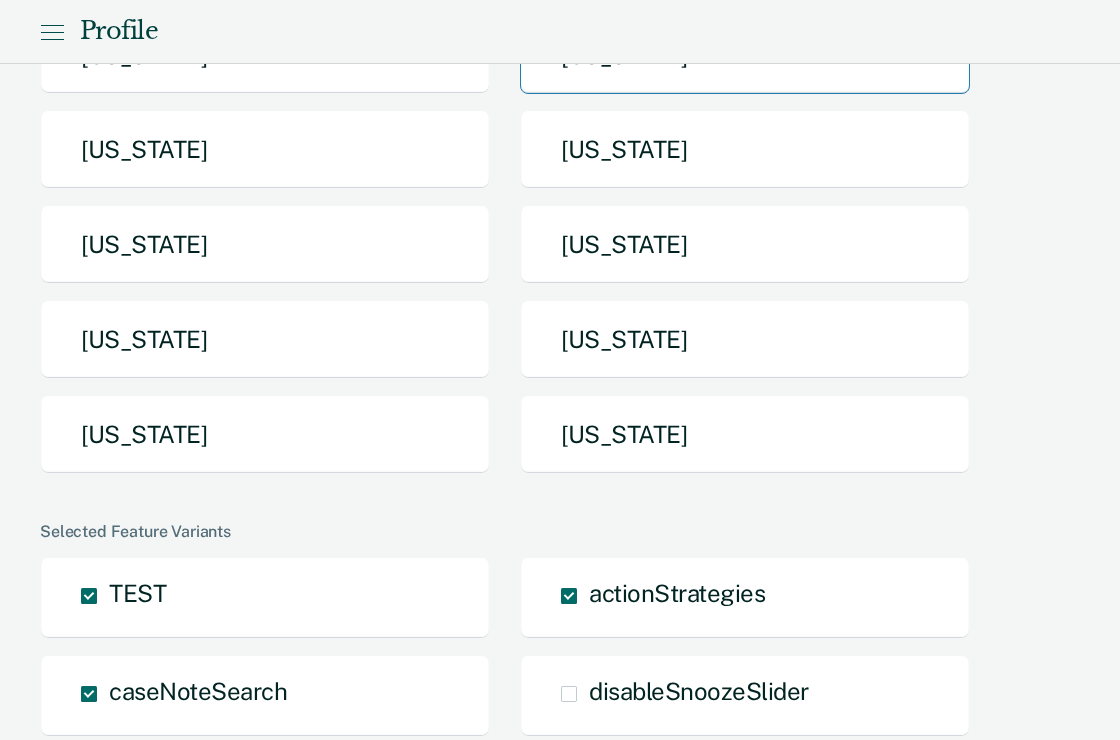 scroll, scrollTop: 432, scrollLeft: 0, axis: vertical 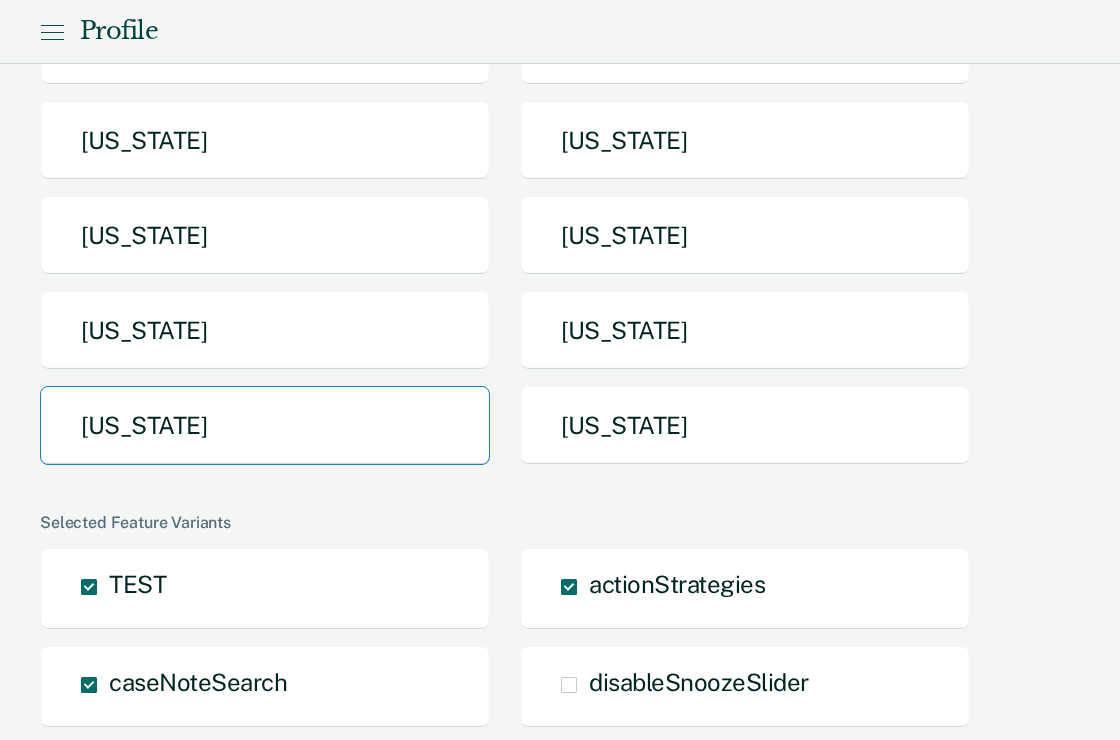 click on "[US_STATE]" at bounding box center [265, 425] 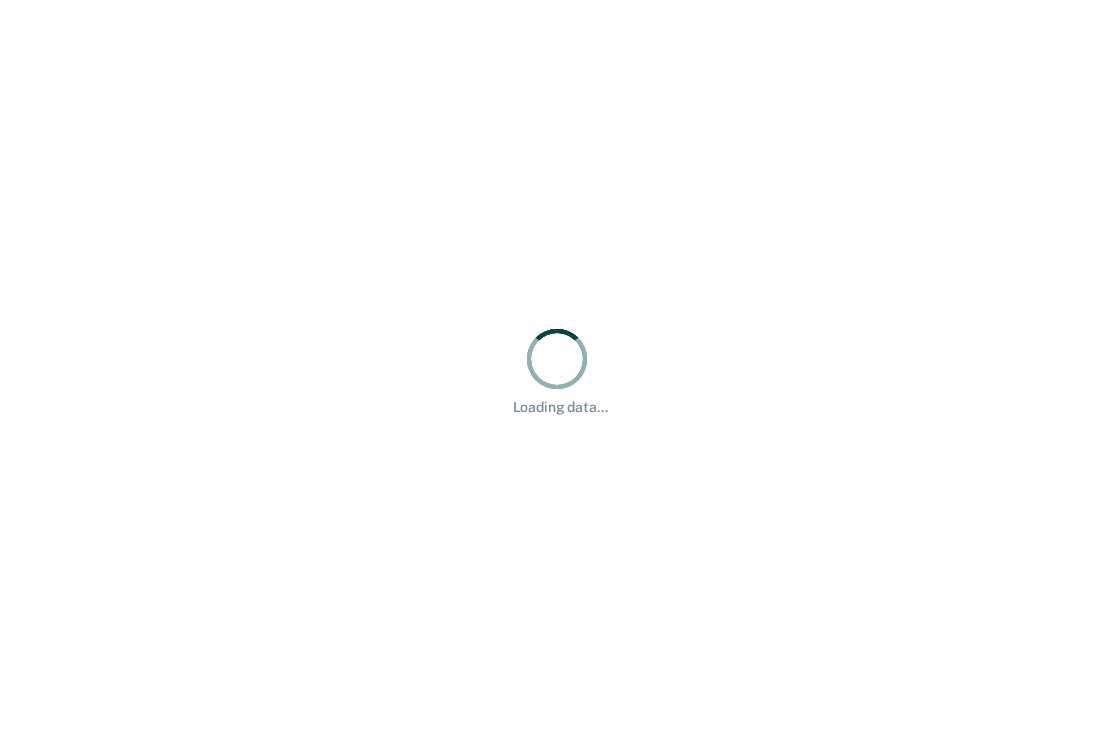 scroll, scrollTop: 0, scrollLeft: 0, axis: both 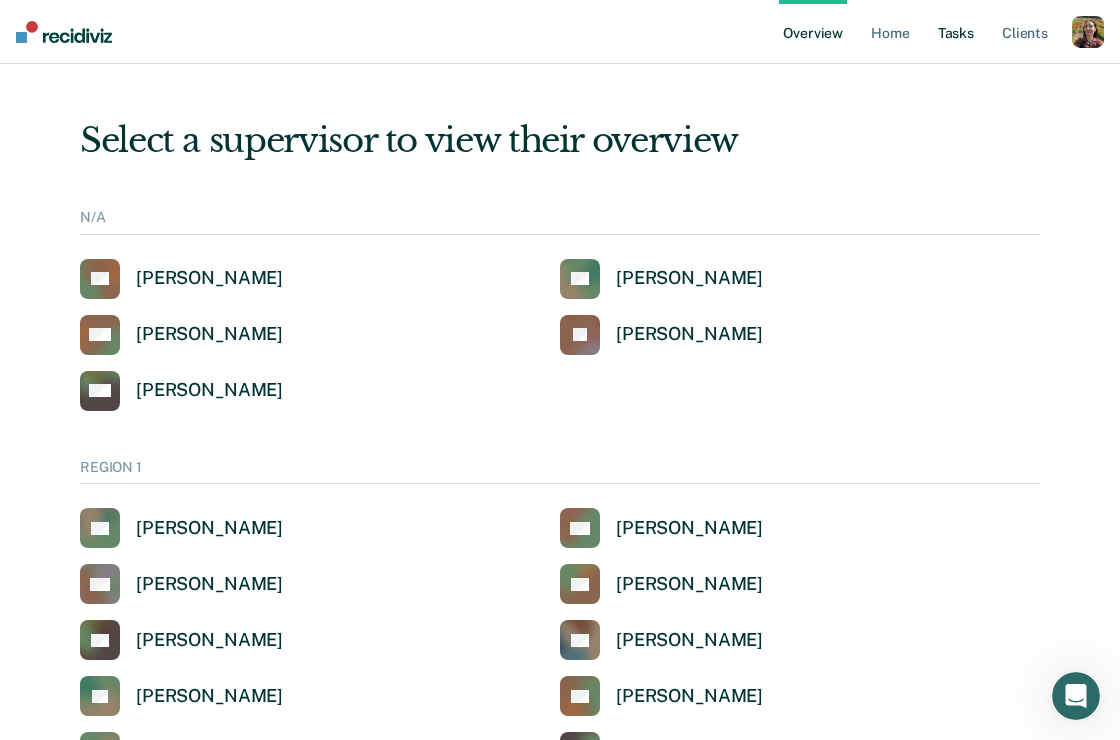 click on "Tasks" at bounding box center [956, 32] 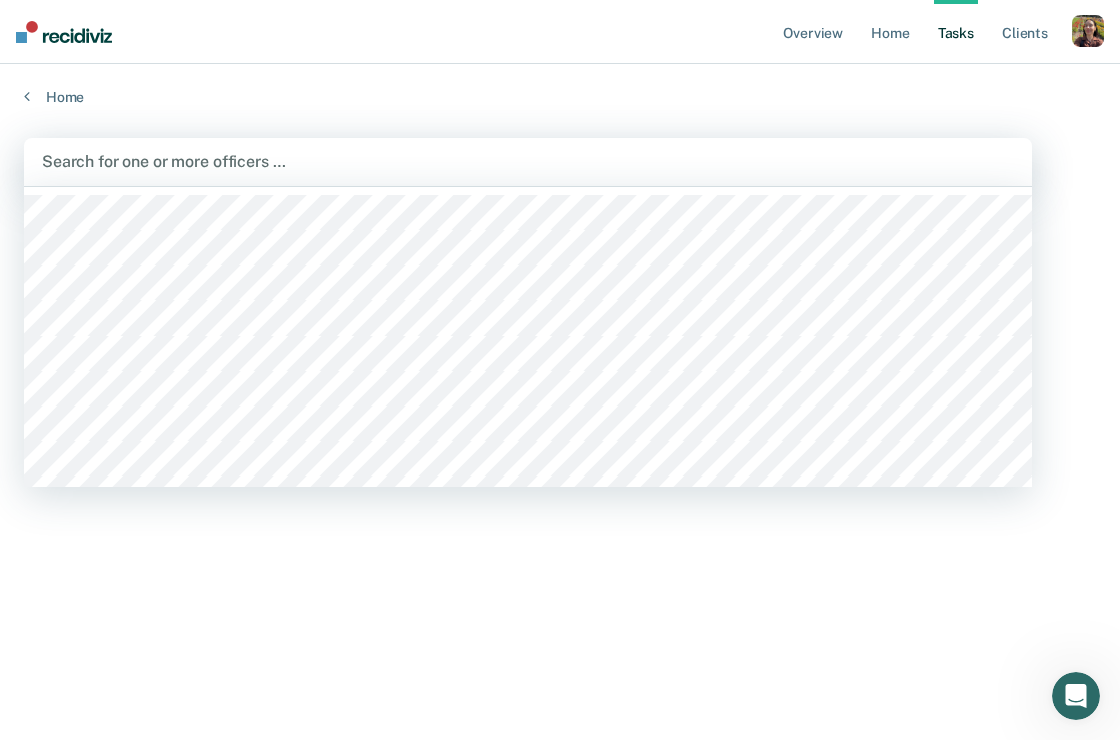 click on "Search for one or more officers …" at bounding box center [528, 162] 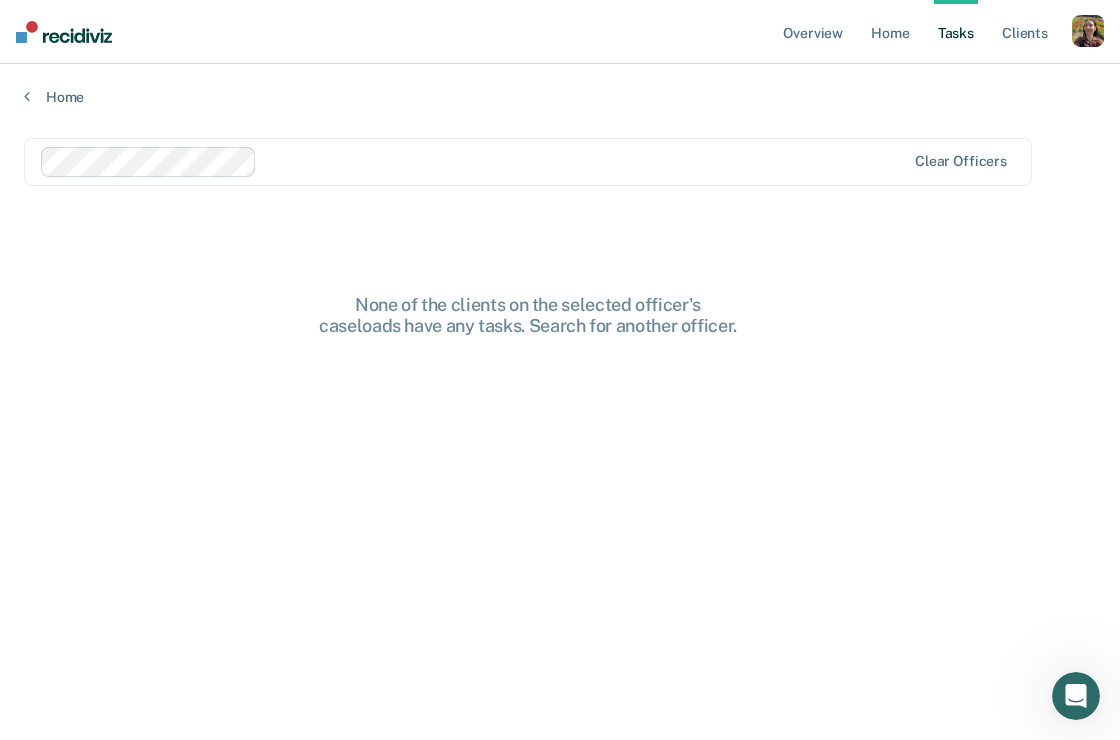 click at bounding box center [585, 161] 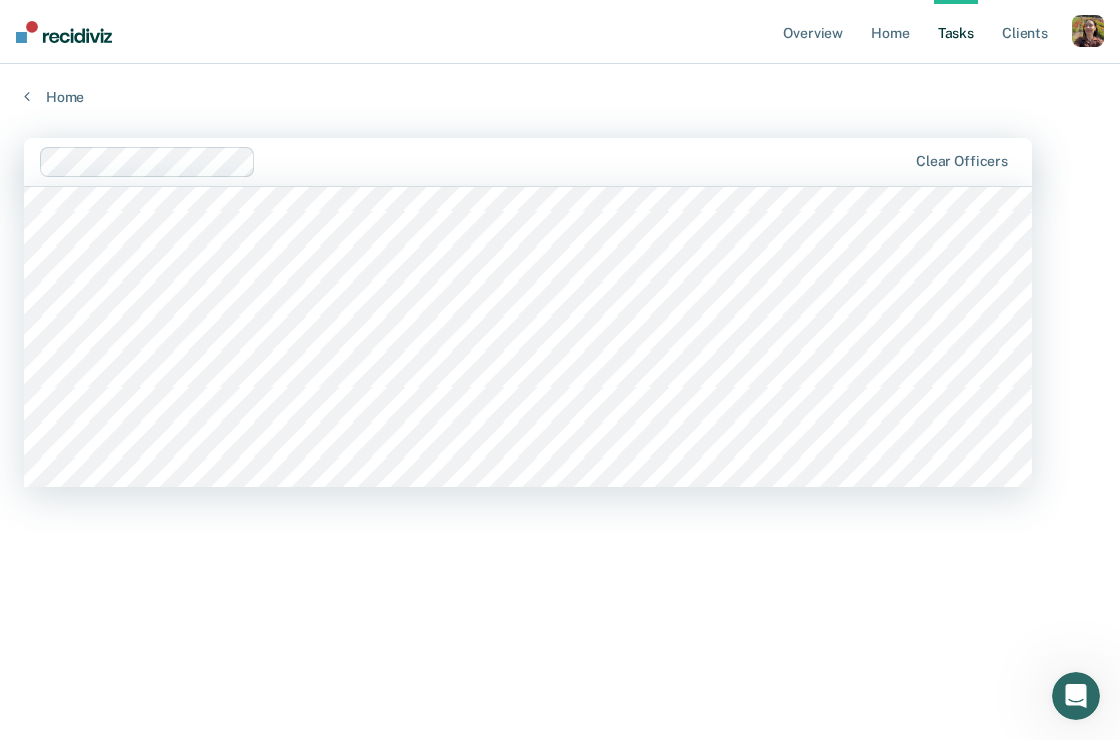scroll, scrollTop: 5907, scrollLeft: 0, axis: vertical 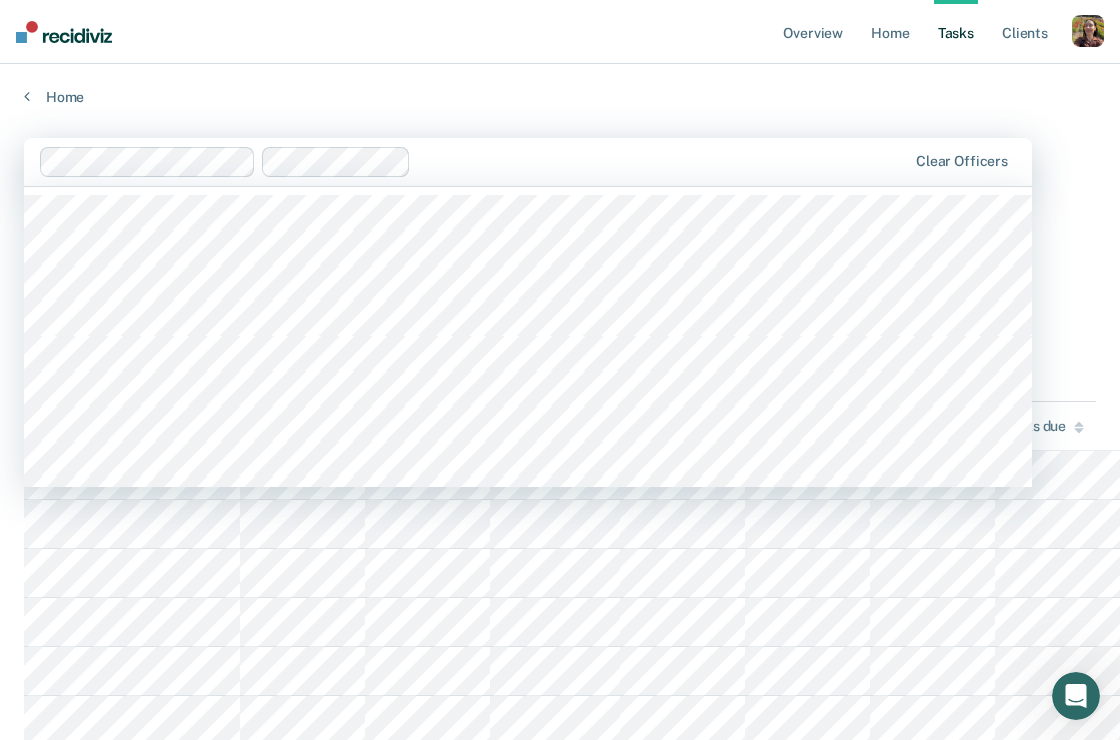 click at bounding box center (662, 161) 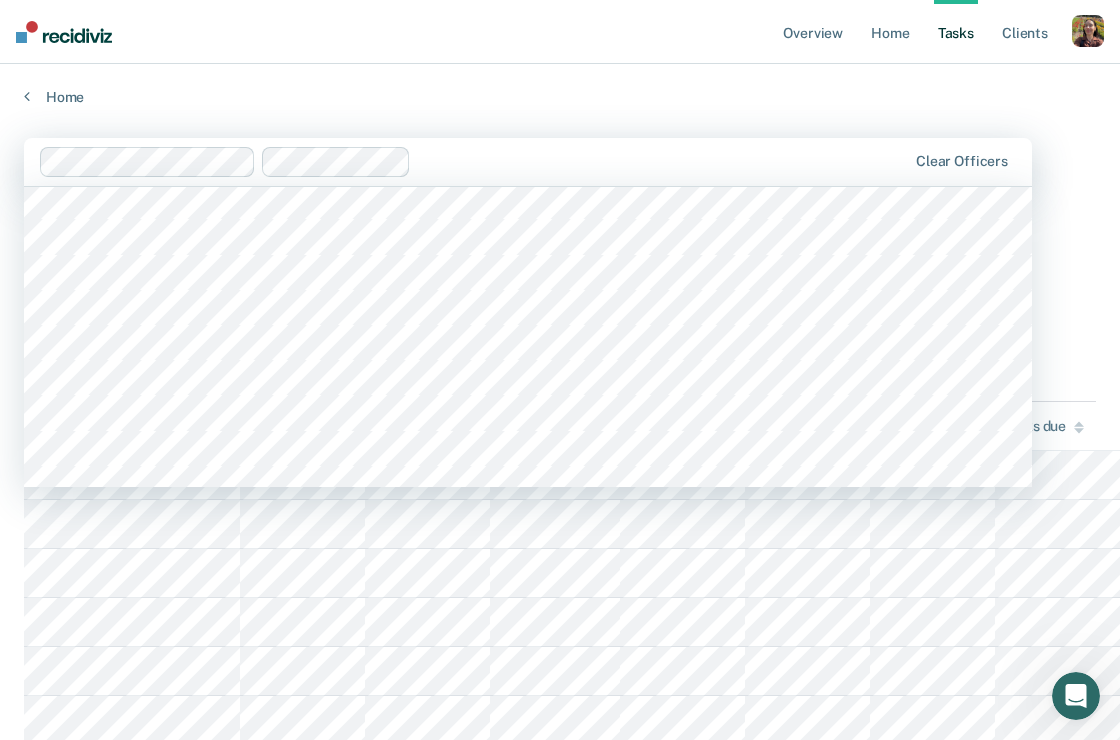 scroll, scrollTop: 7002, scrollLeft: 0, axis: vertical 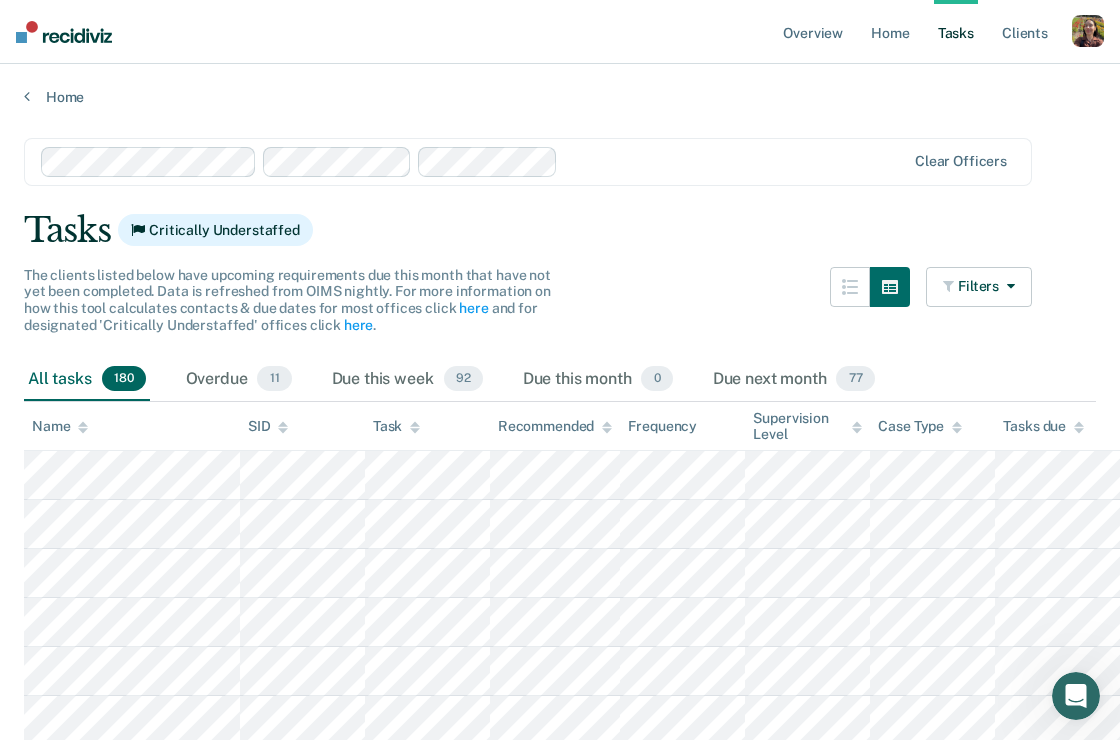 click at bounding box center (735, 161) 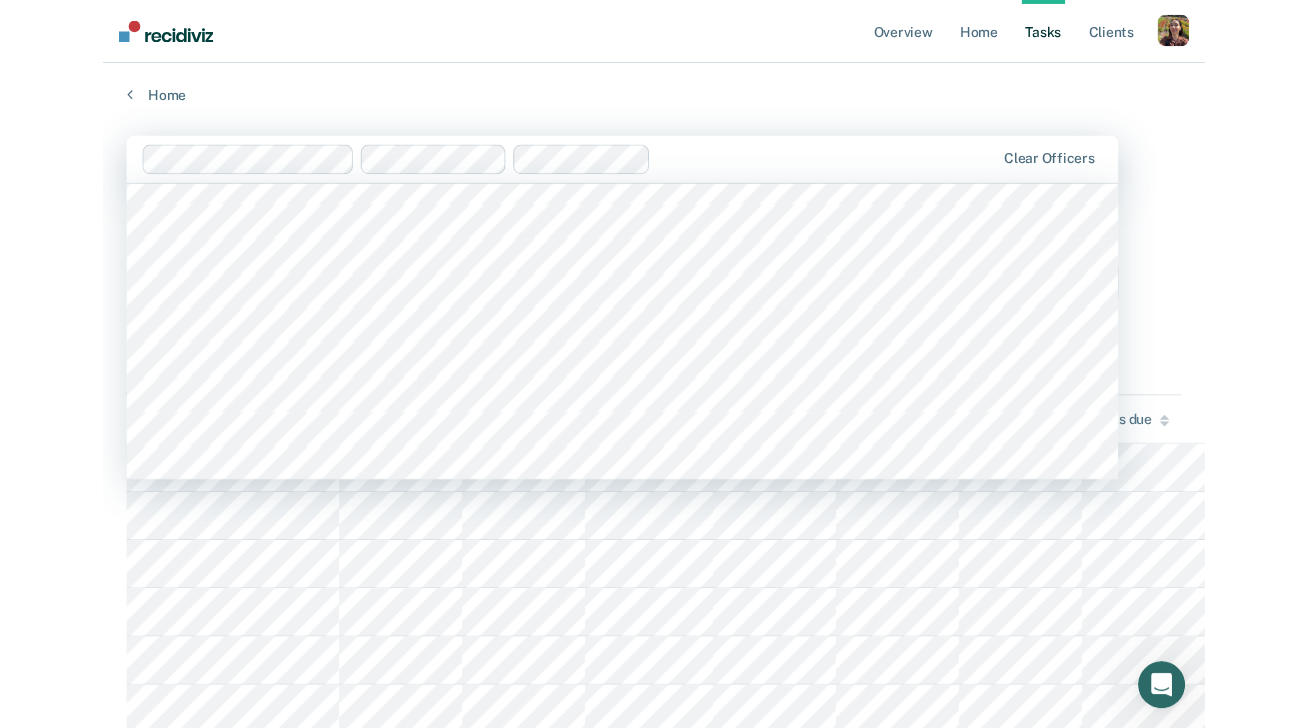 scroll, scrollTop: 6230, scrollLeft: 0, axis: vertical 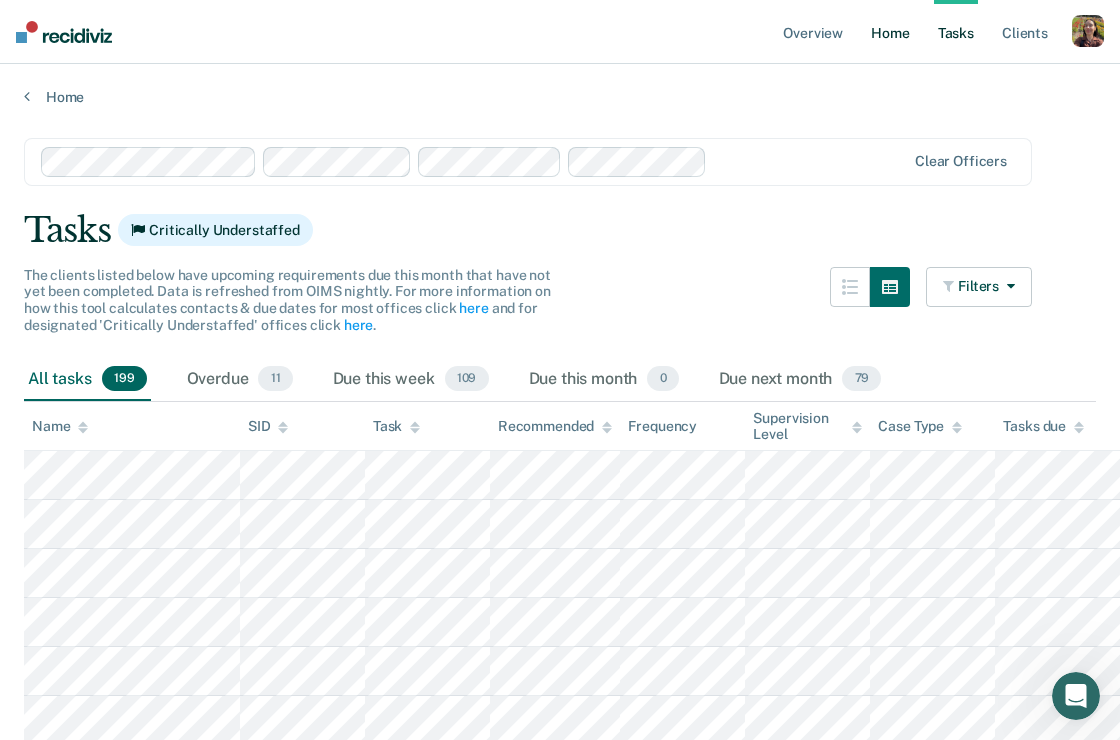 click on "Home" at bounding box center [890, 32] 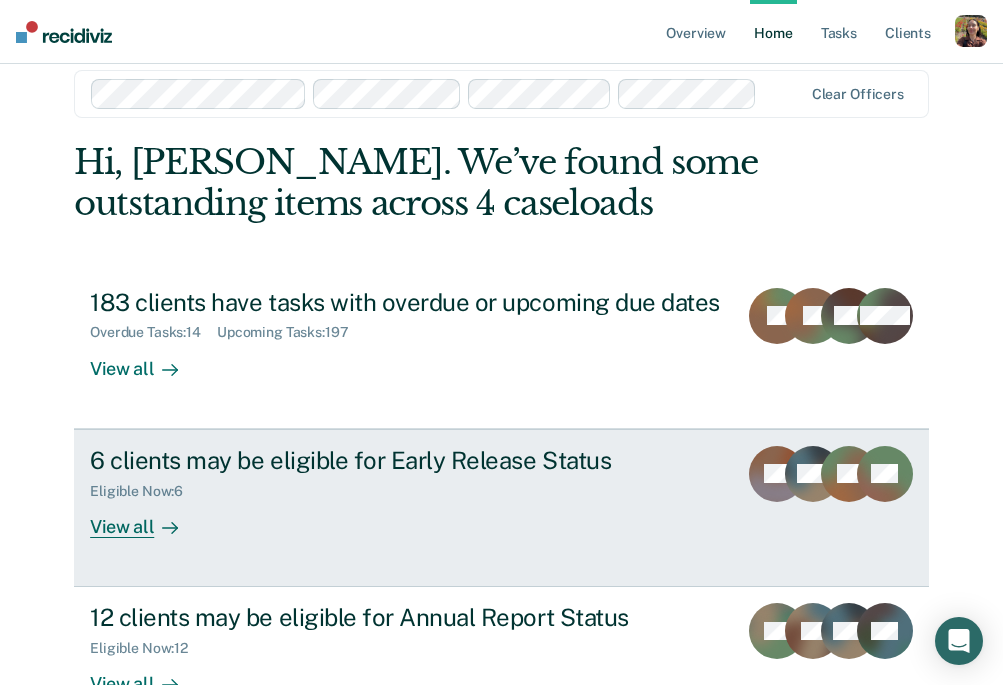 scroll, scrollTop: 0, scrollLeft: 0, axis: both 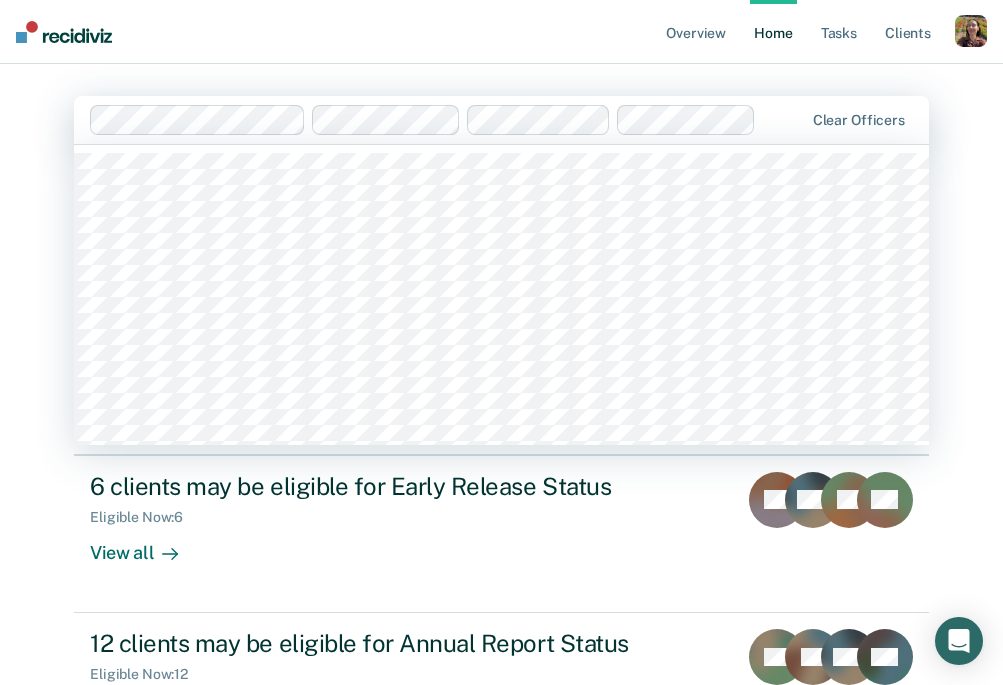 click at bounding box center (447, 120) 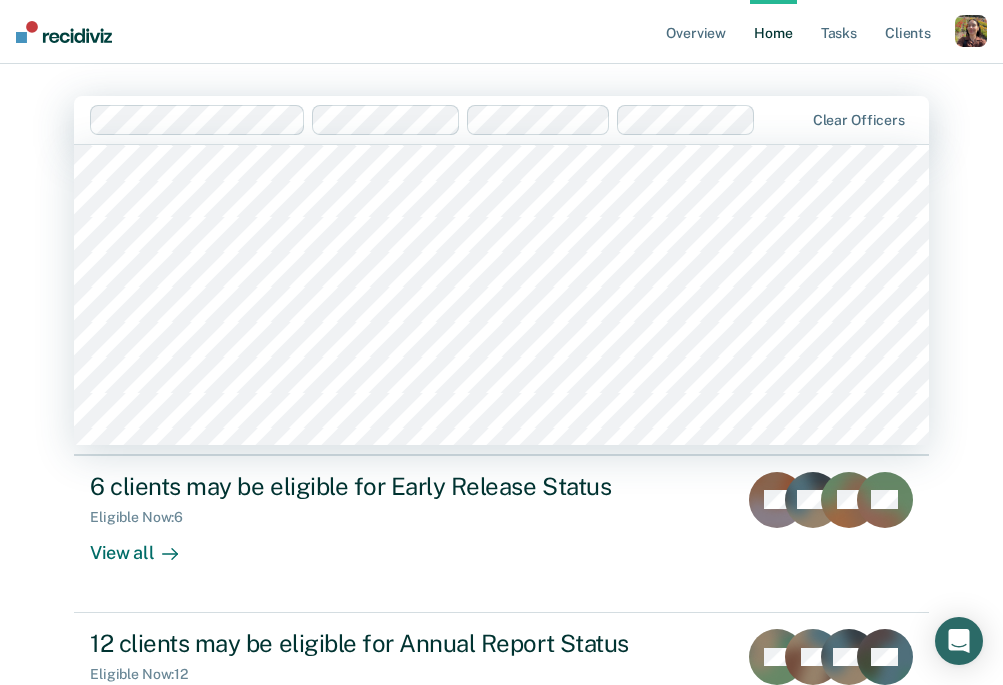 scroll, scrollTop: 12238, scrollLeft: 0, axis: vertical 